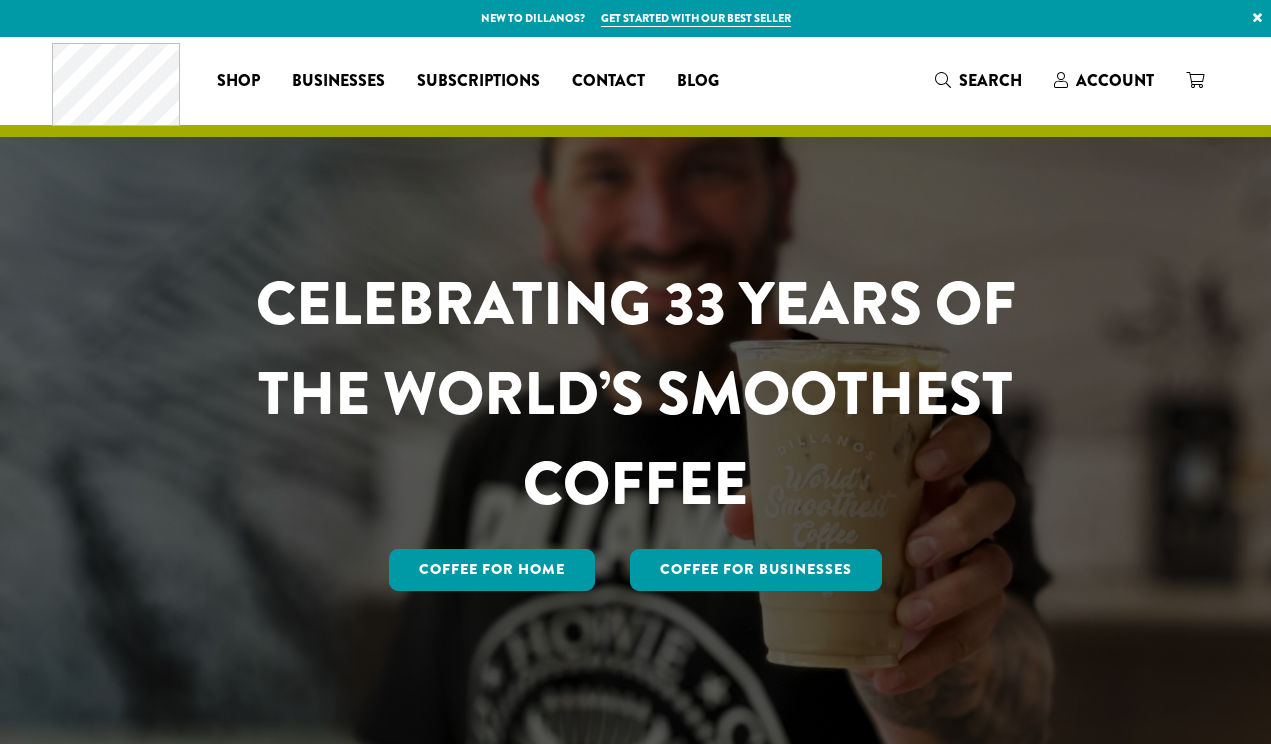 scroll, scrollTop: 0, scrollLeft: 0, axis: both 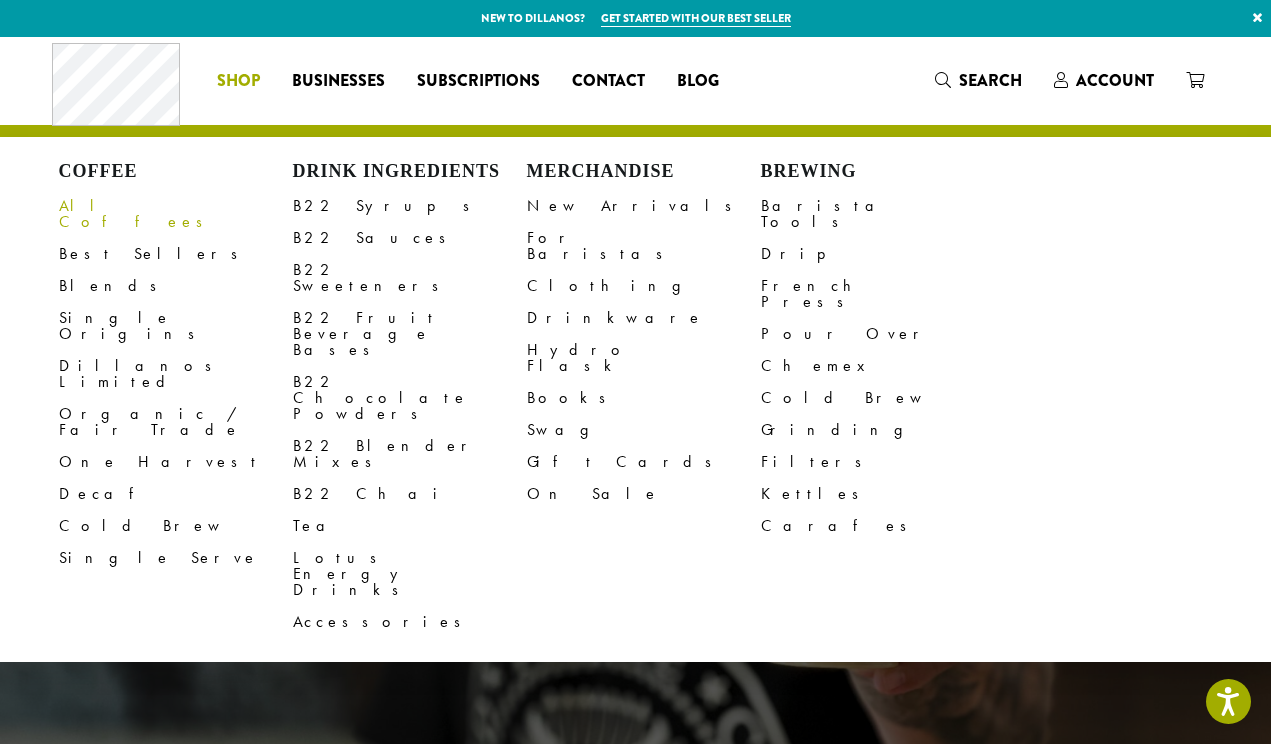 click on "All Coffees" at bounding box center (176, 214) 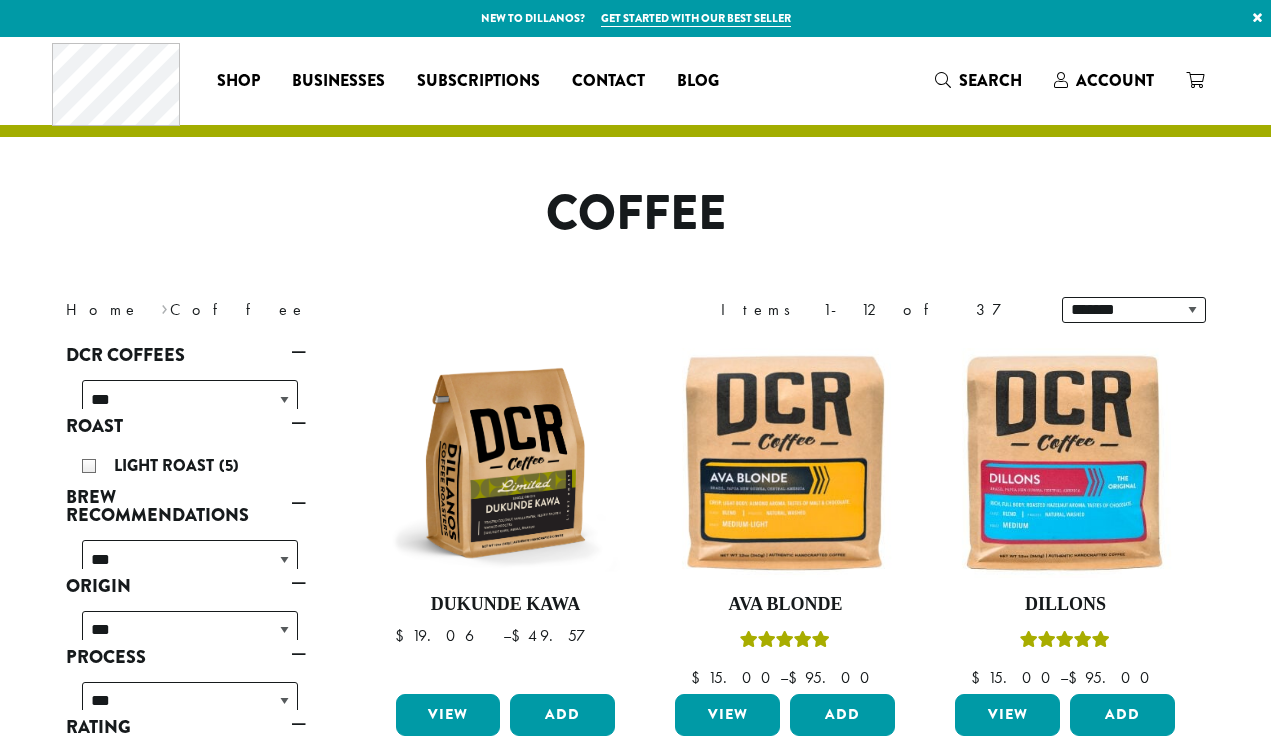 scroll, scrollTop: 0, scrollLeft: 0, axis: both 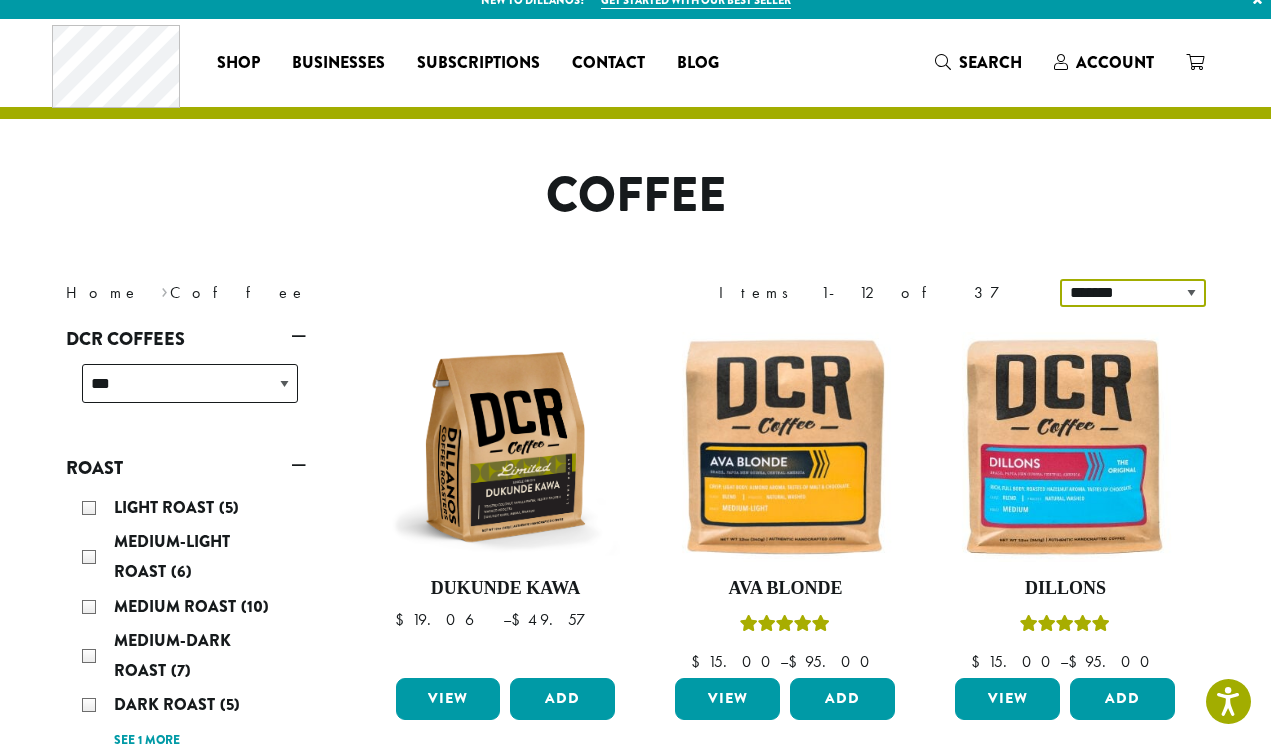 click on "**********" at bounding box center (1133, 293) 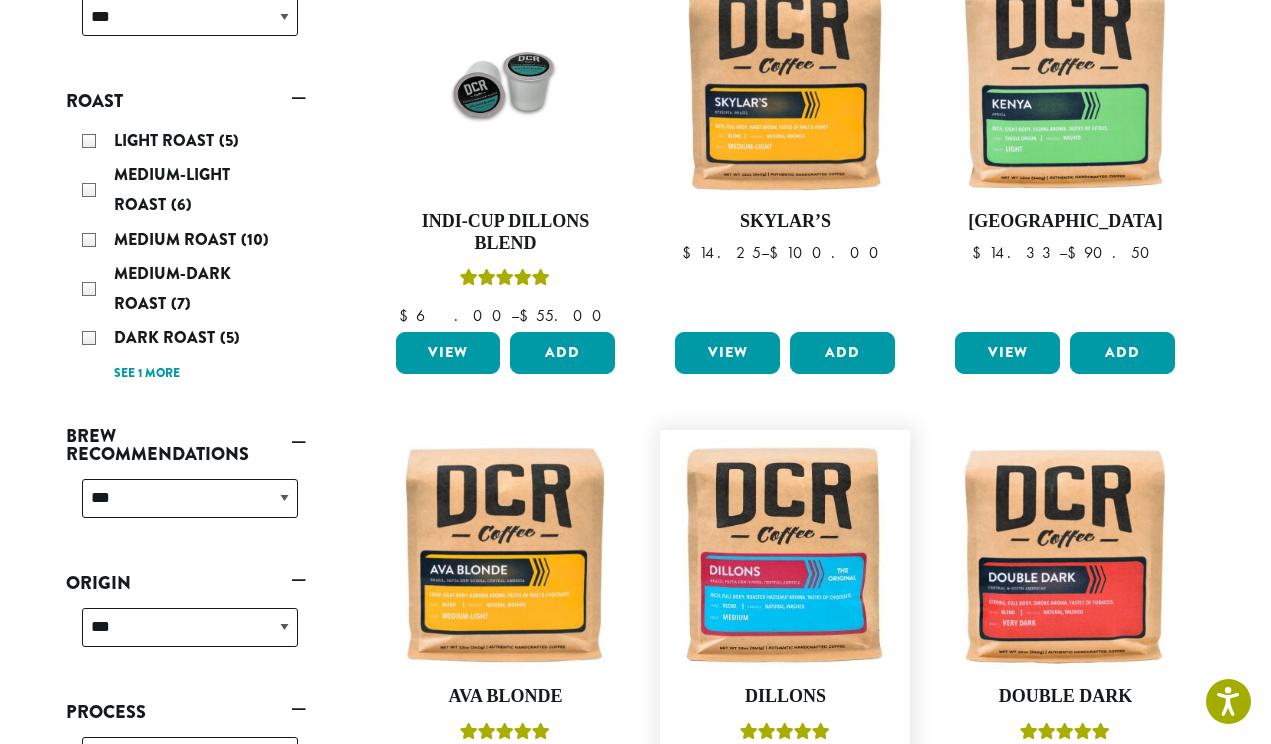 scroll, scrollTop: 358, scrollLeft: 0, axis: vertical 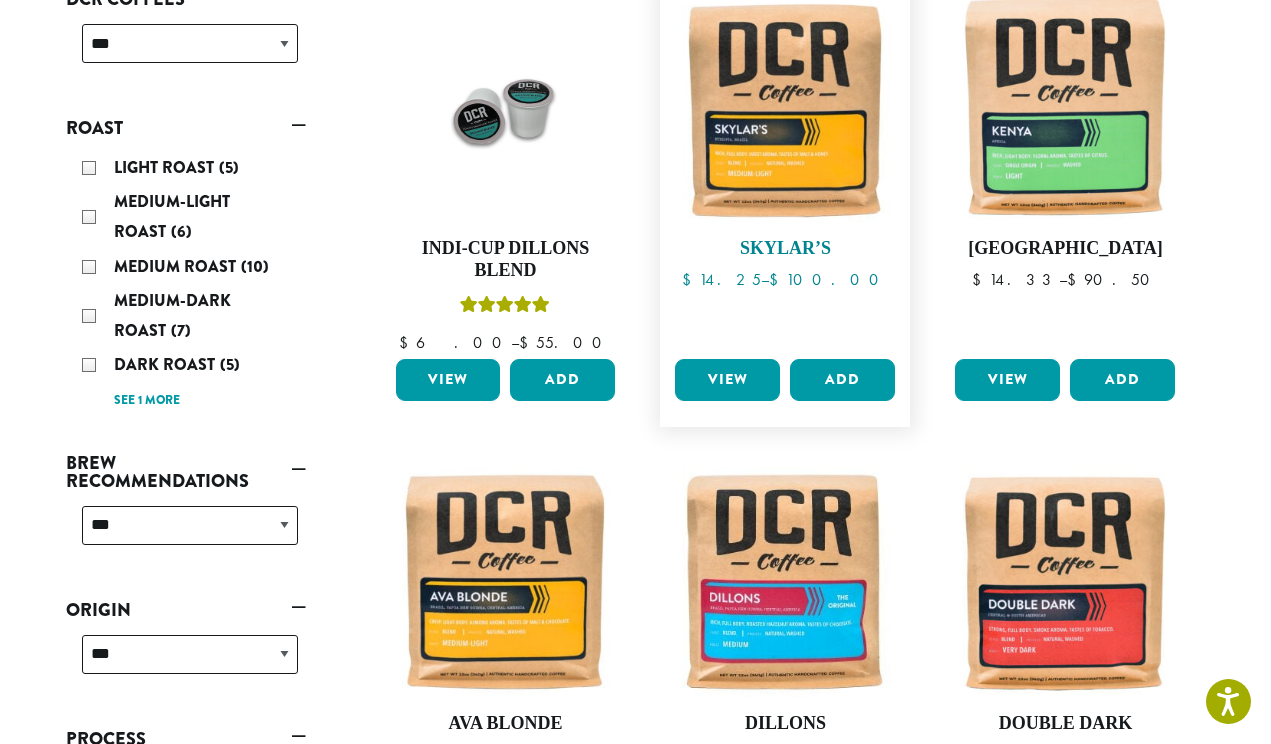 click at bounding box center [785, 107] 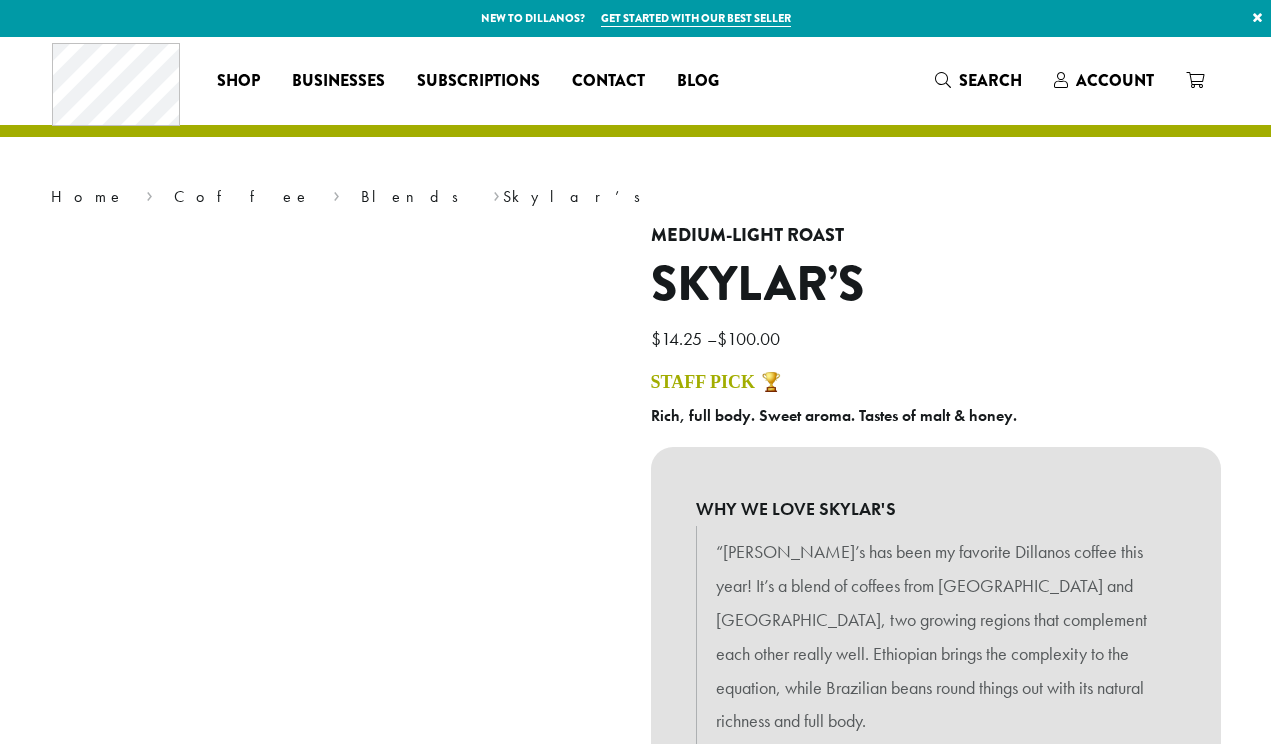 scroll, scrollTop: 0, scrollLeft: 0, axis: both 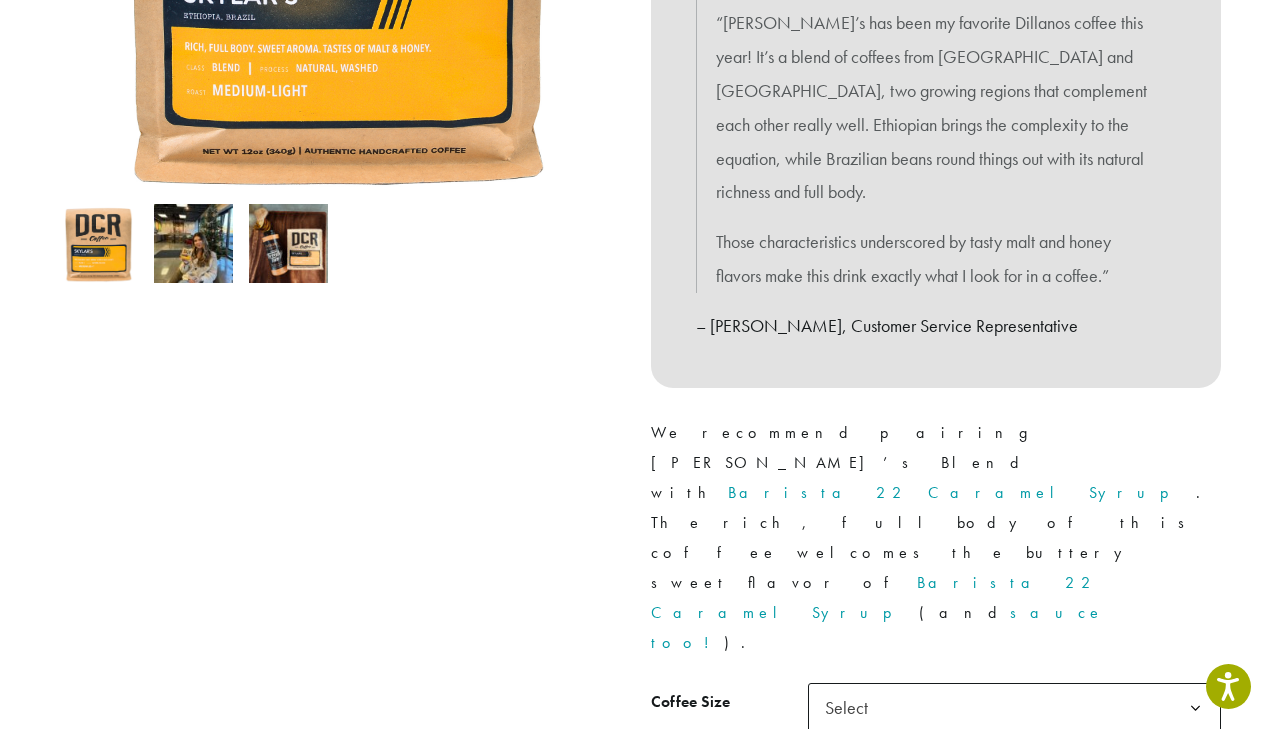 click on "Select" 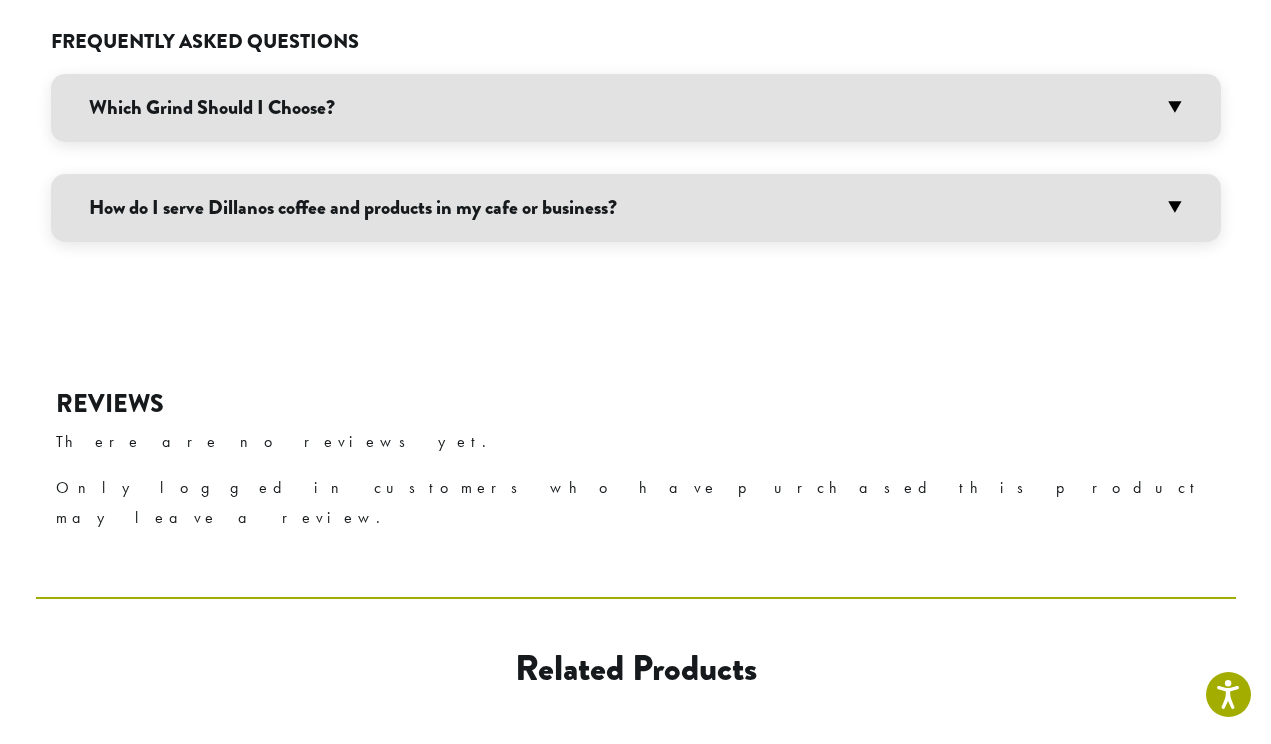 scroll, scrollTop: 1909, scrollLeft: 0, axis: vertical 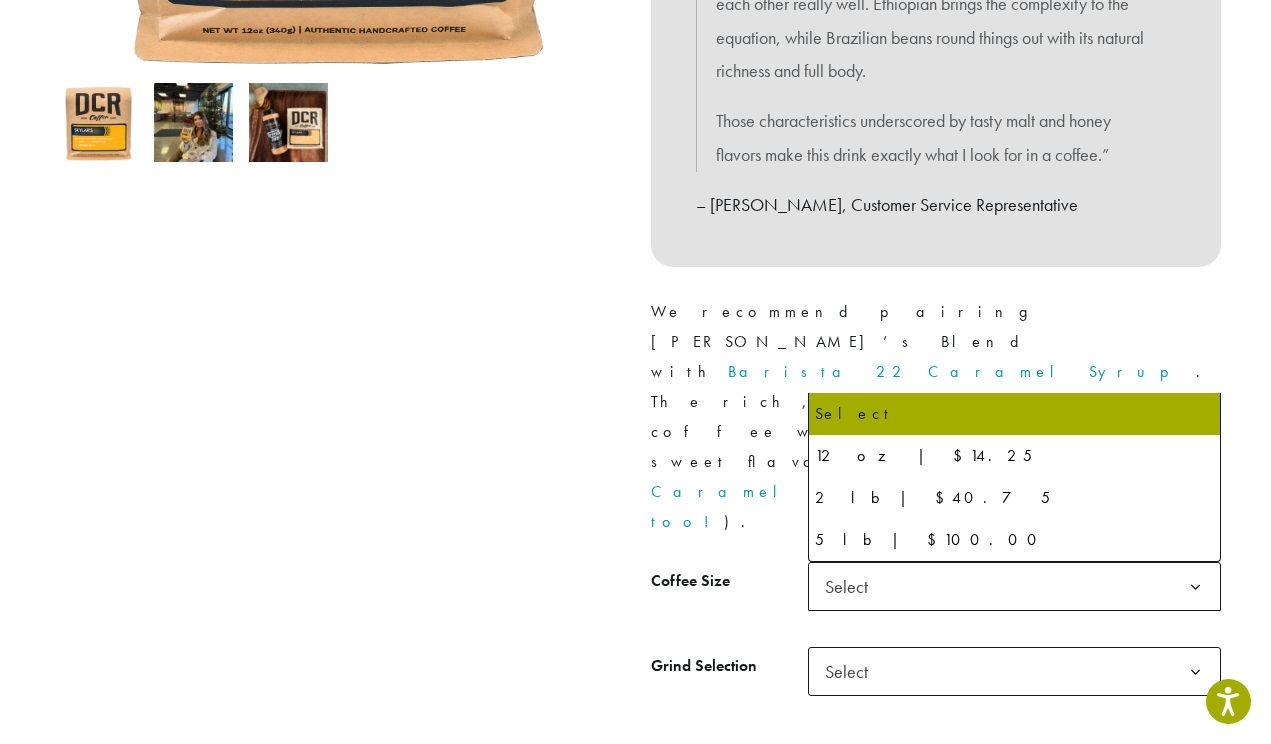 click on "Home   ›   Coffee   ›   Blends   ›  Skylar’s
Medium-Light Roast Skylar’s $ 14.25  –  $ 100.00
STAFF PICK  🏆
Rich, full body. Sweet aroma. Tastes of malt & honey.
WHY WE LOVE SKYLAR'S
“Skylar’s has been my favorite Dillanos coffee this year! It’s a blend of coffees from Ethiopia and Brazil, two growing regions that complement each other really well. Ethiopian brings the complexity to the equation, while Brazilian beans round things out with its natural richness and full body.
Those characteristics underscored by tasty malt and honey flavors make this drink exactly what I look for in a coffee.”
– Bailey, Customer Service Representative
We recommend pairing Skylar’s Blend with  Barista 22 Caramel Syrup . The rich, full body of this coffee welcomes the buttery sweet flavor of   (and" at bounding box center (635, 897) 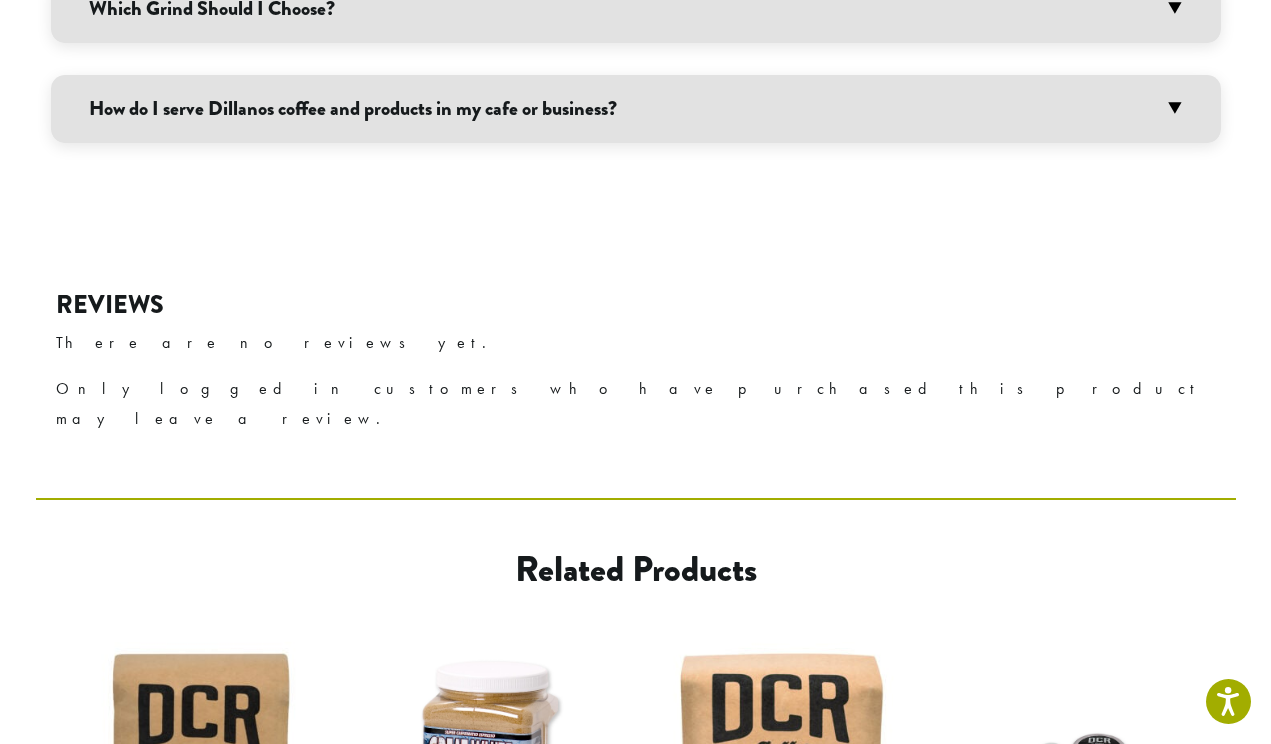 scroll, scrollTop: 2031, scrollLeft: 0, axis: vertical 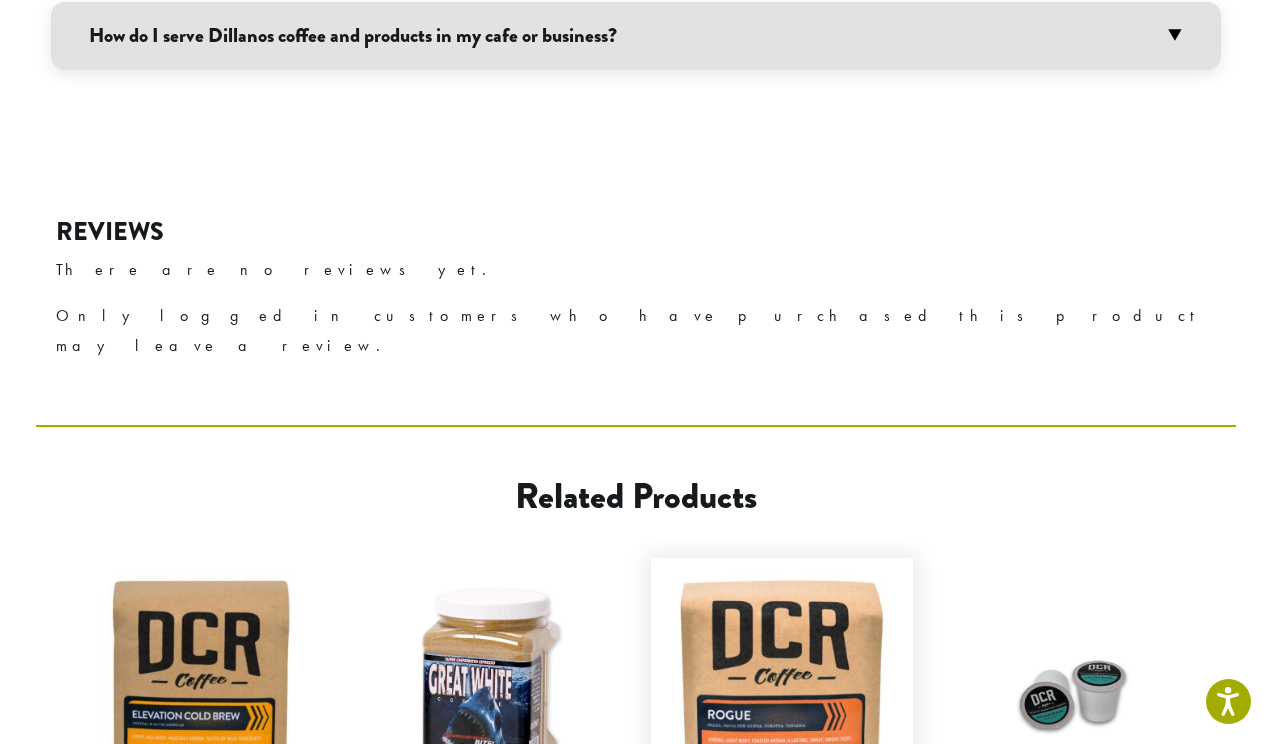 click at bounding box center [782, 689] 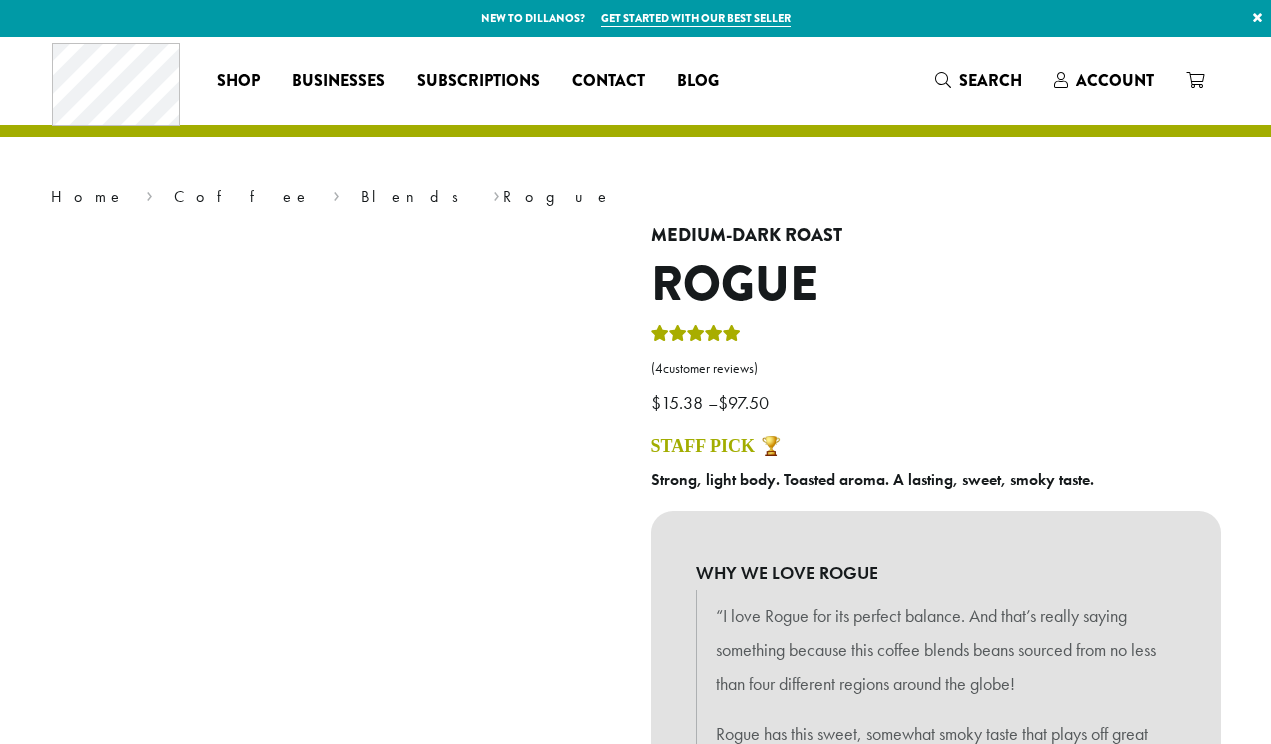 scroll, scrollTop: 0, scrollLeft: 0, axis: both 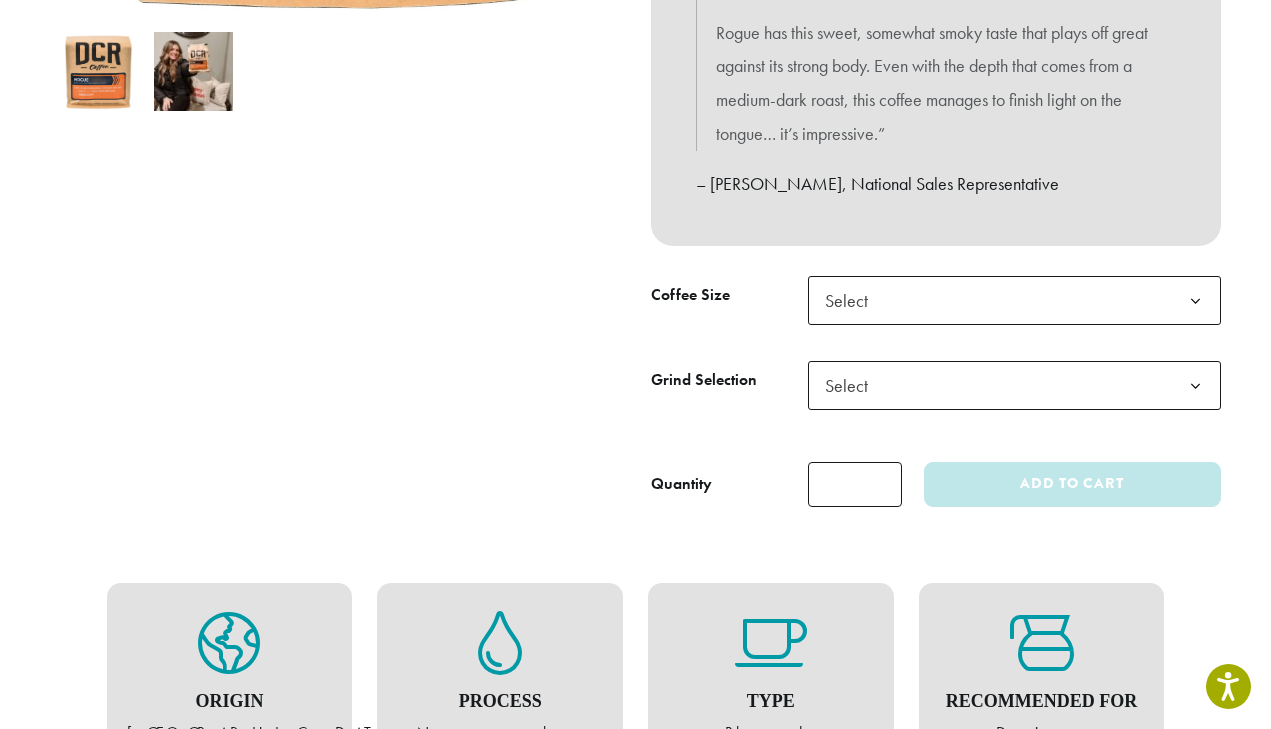 click on "Select" 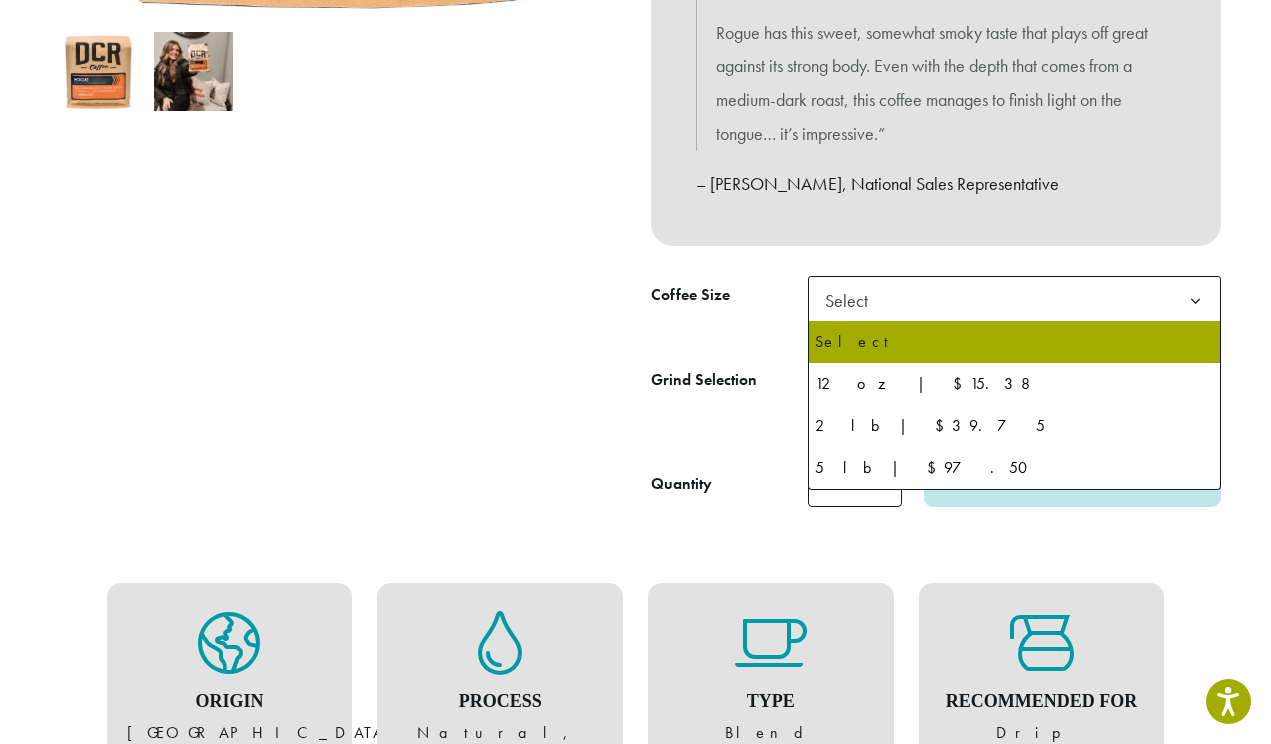 click at bounding box center (336, 15) 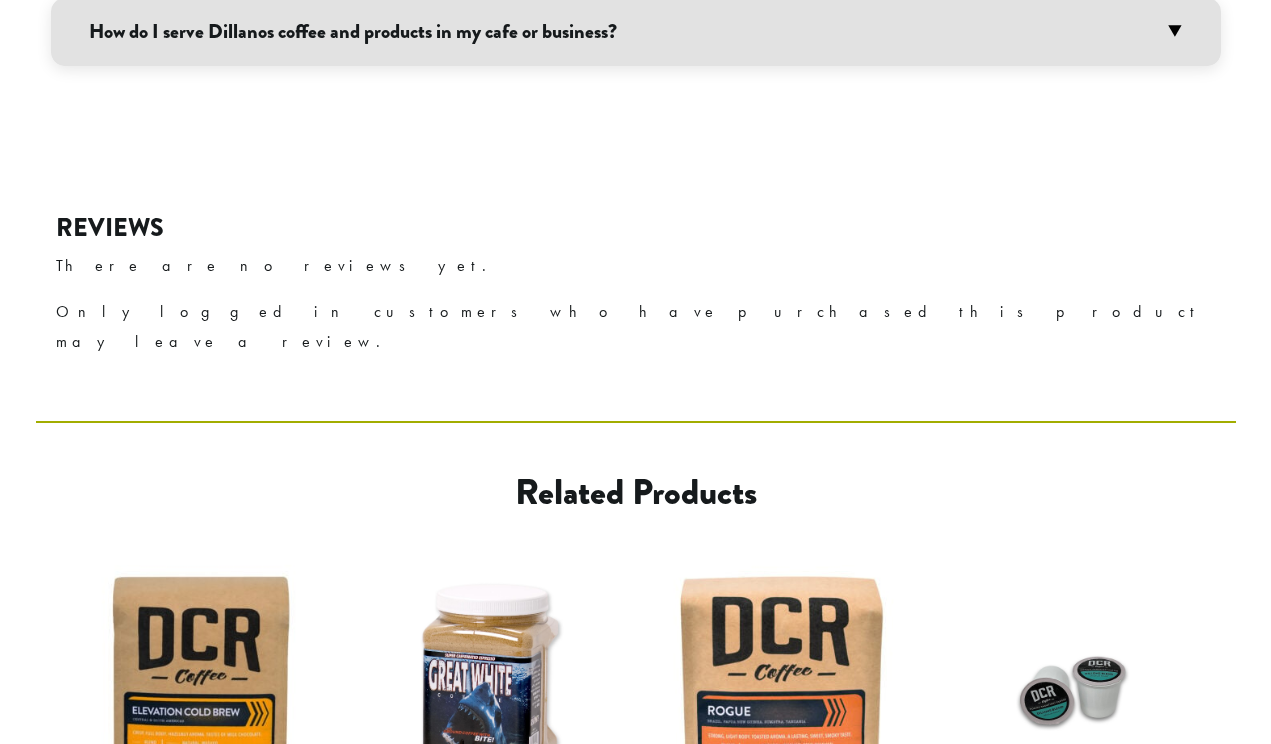 scroll, scrollTop: 0, scrollLeft: 0, axis: both 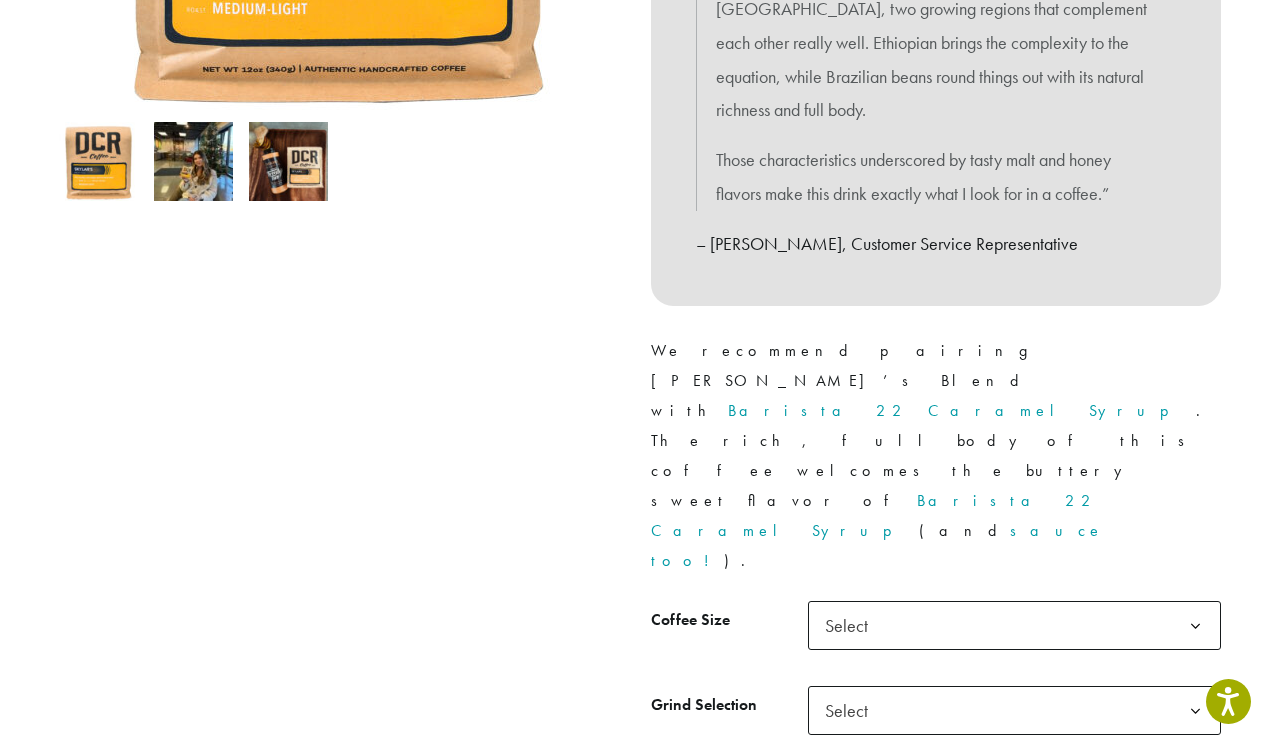 click on "**********" 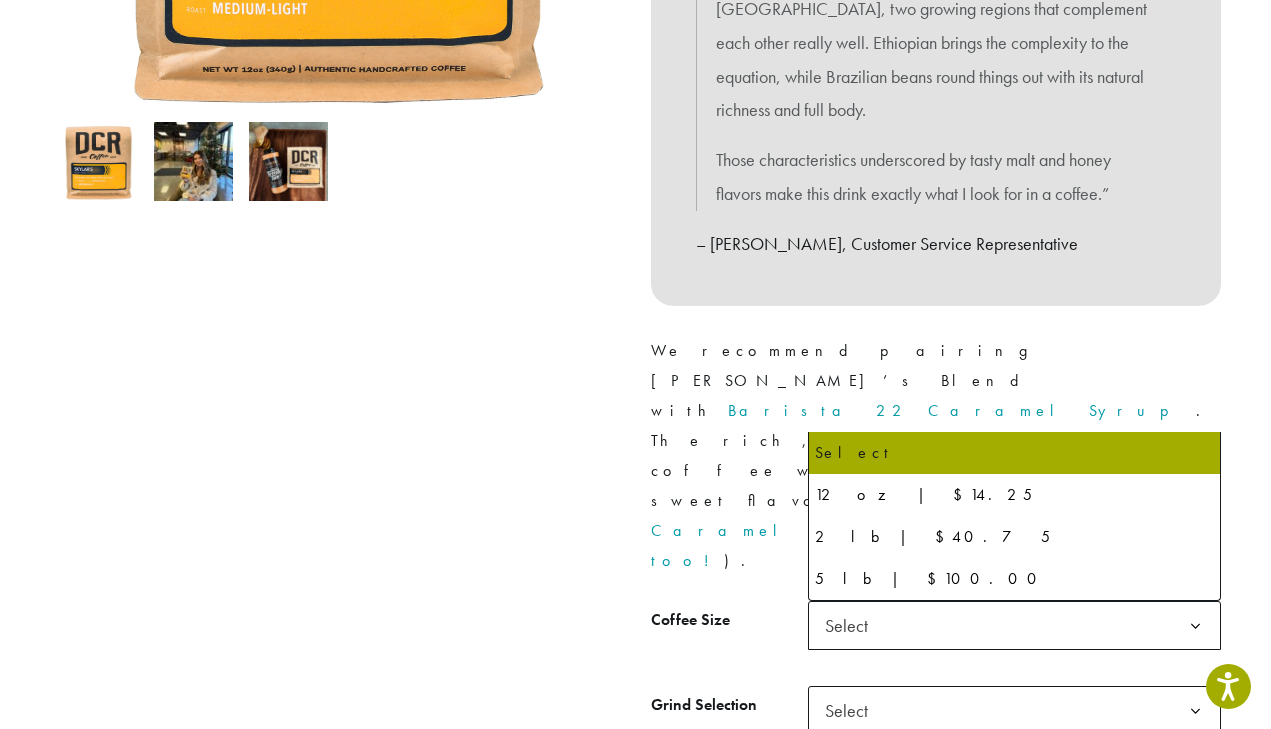 click on "Select" 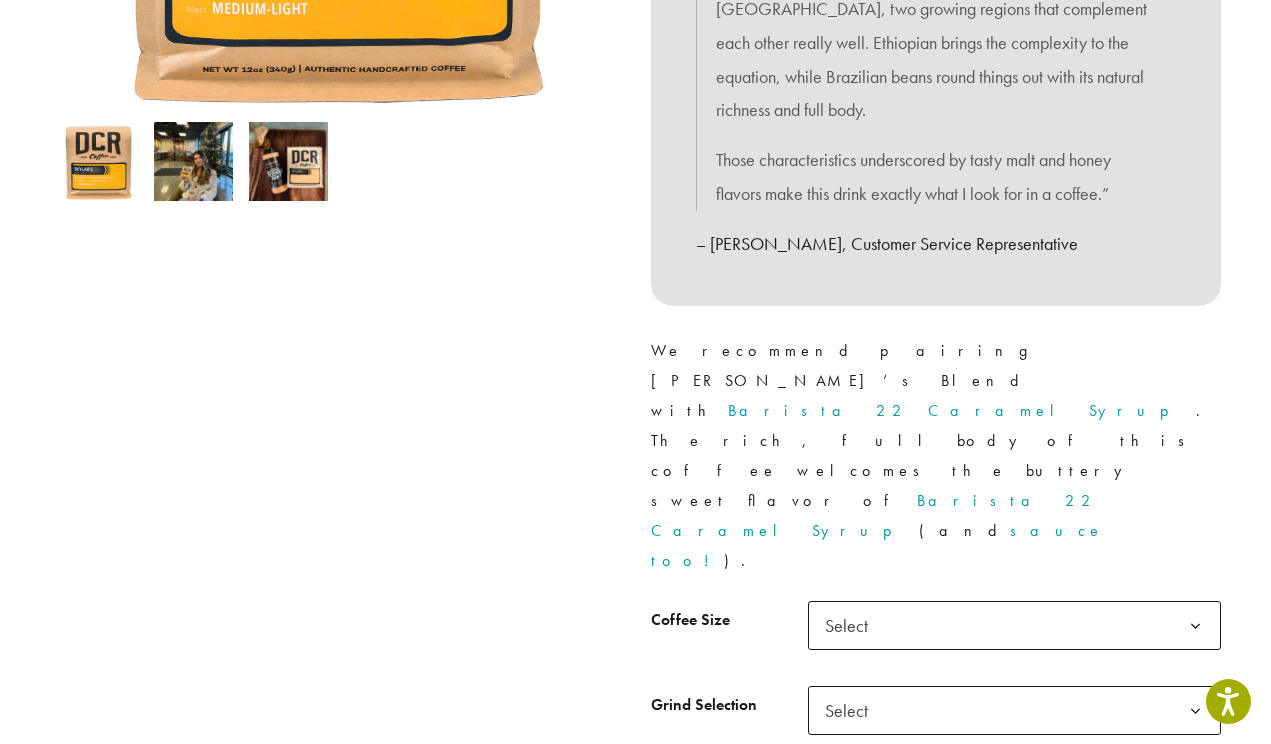 click on "Select" 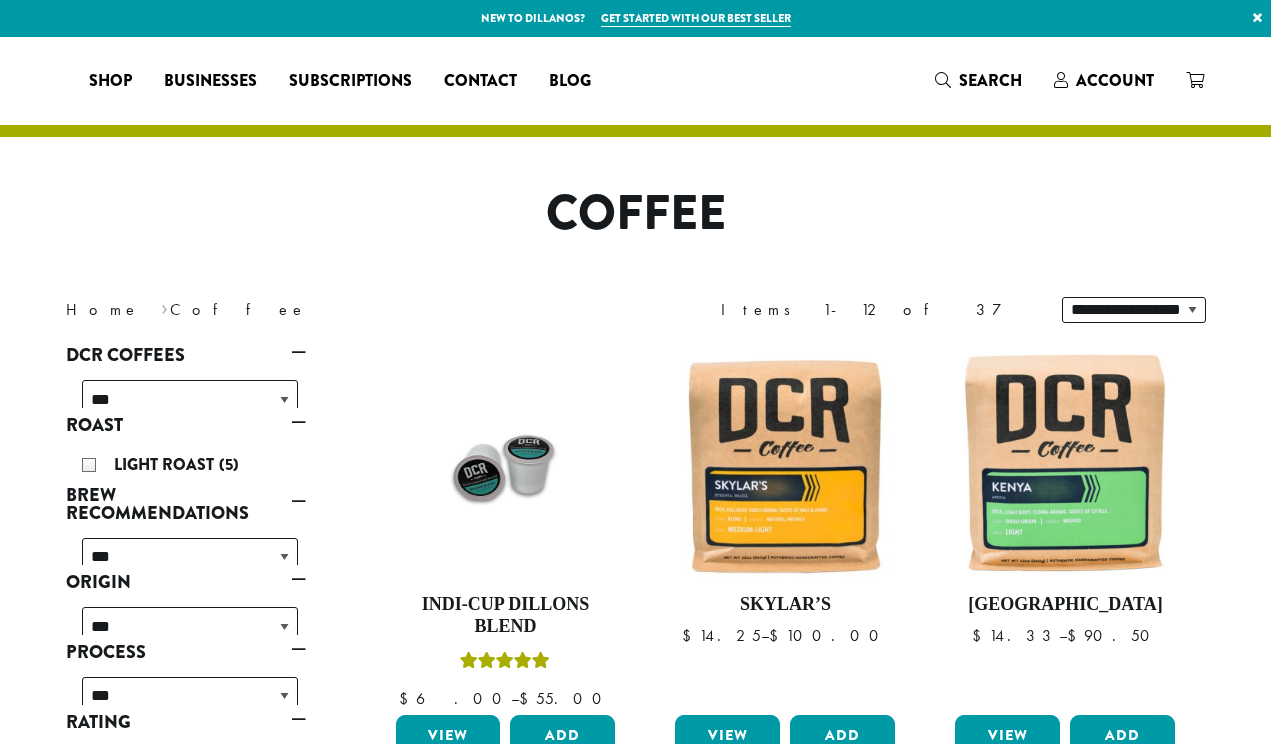 select on "*****" 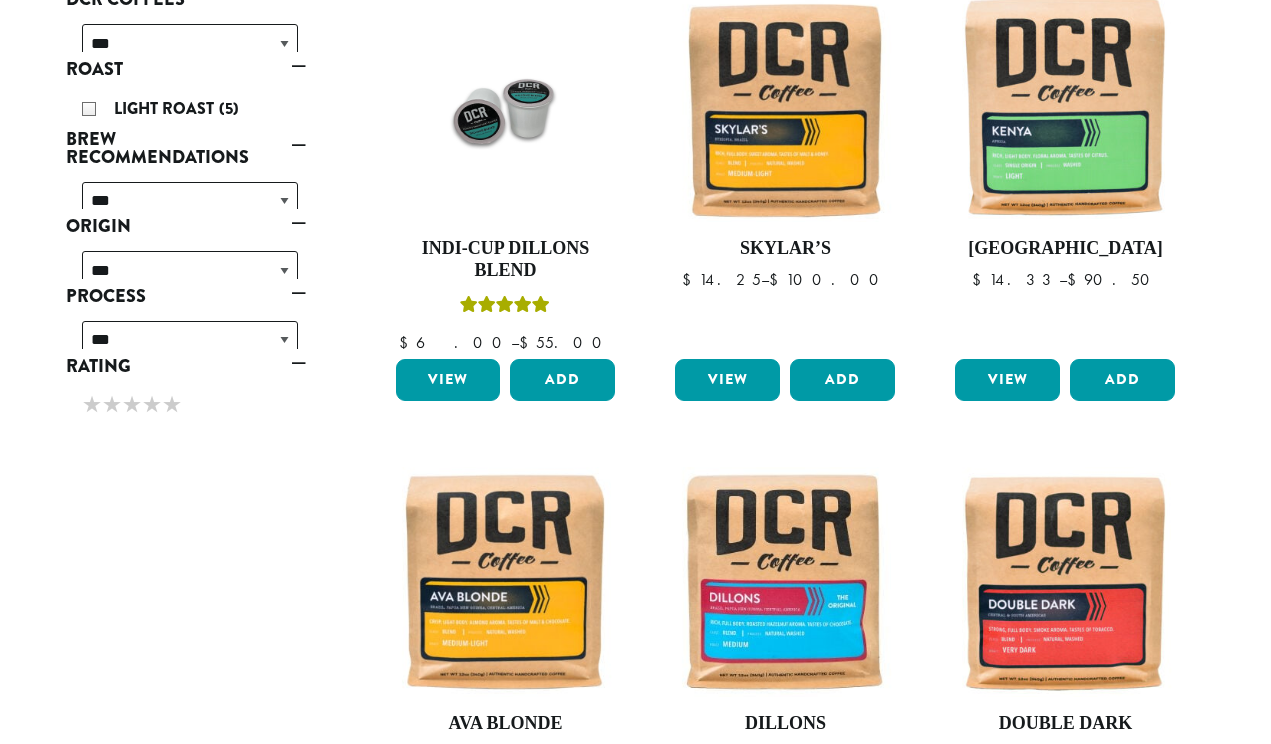 scroll, scrollTop: 0, scrollLeft: 0, axis: both 